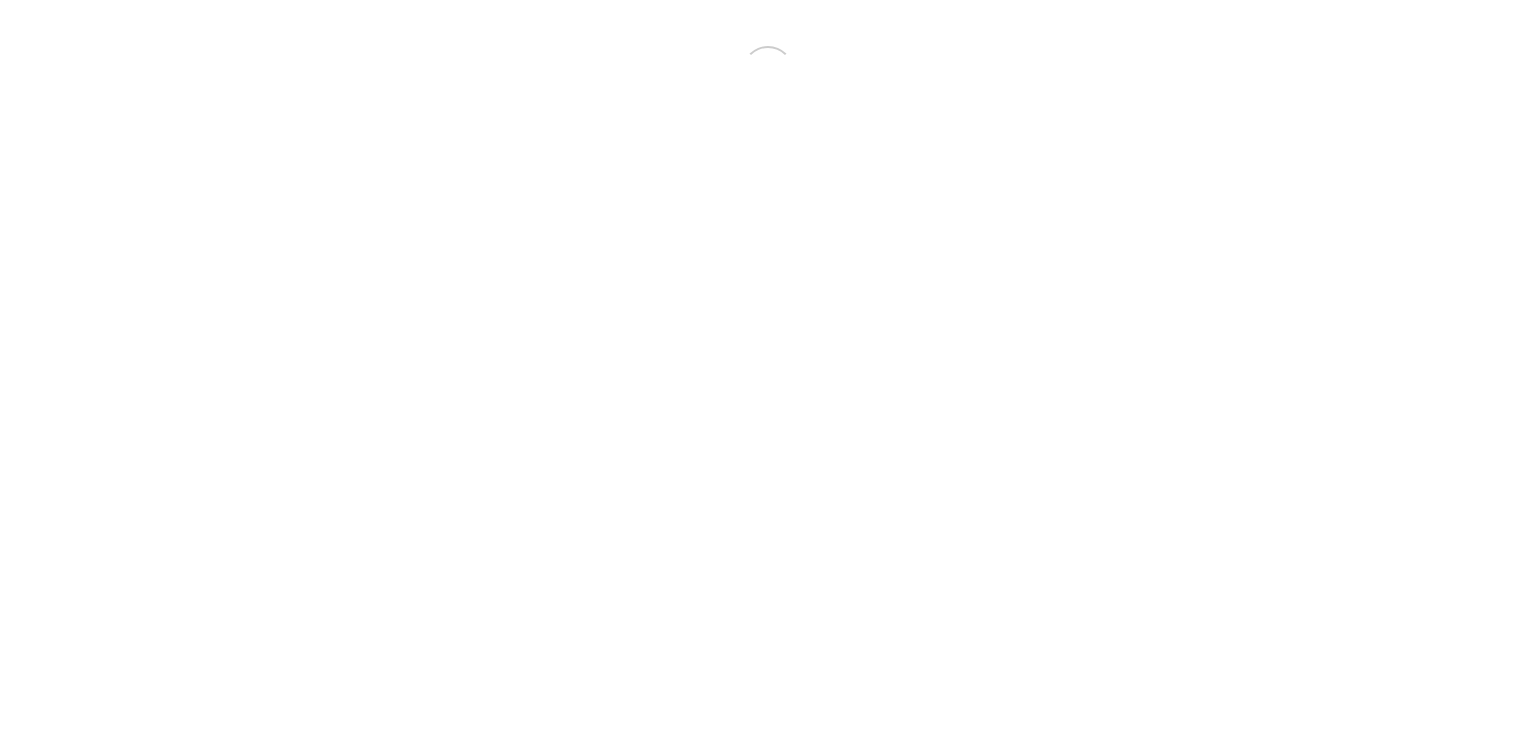 scroll, scrollTop: 0, scrollLeft: 0, axis: both 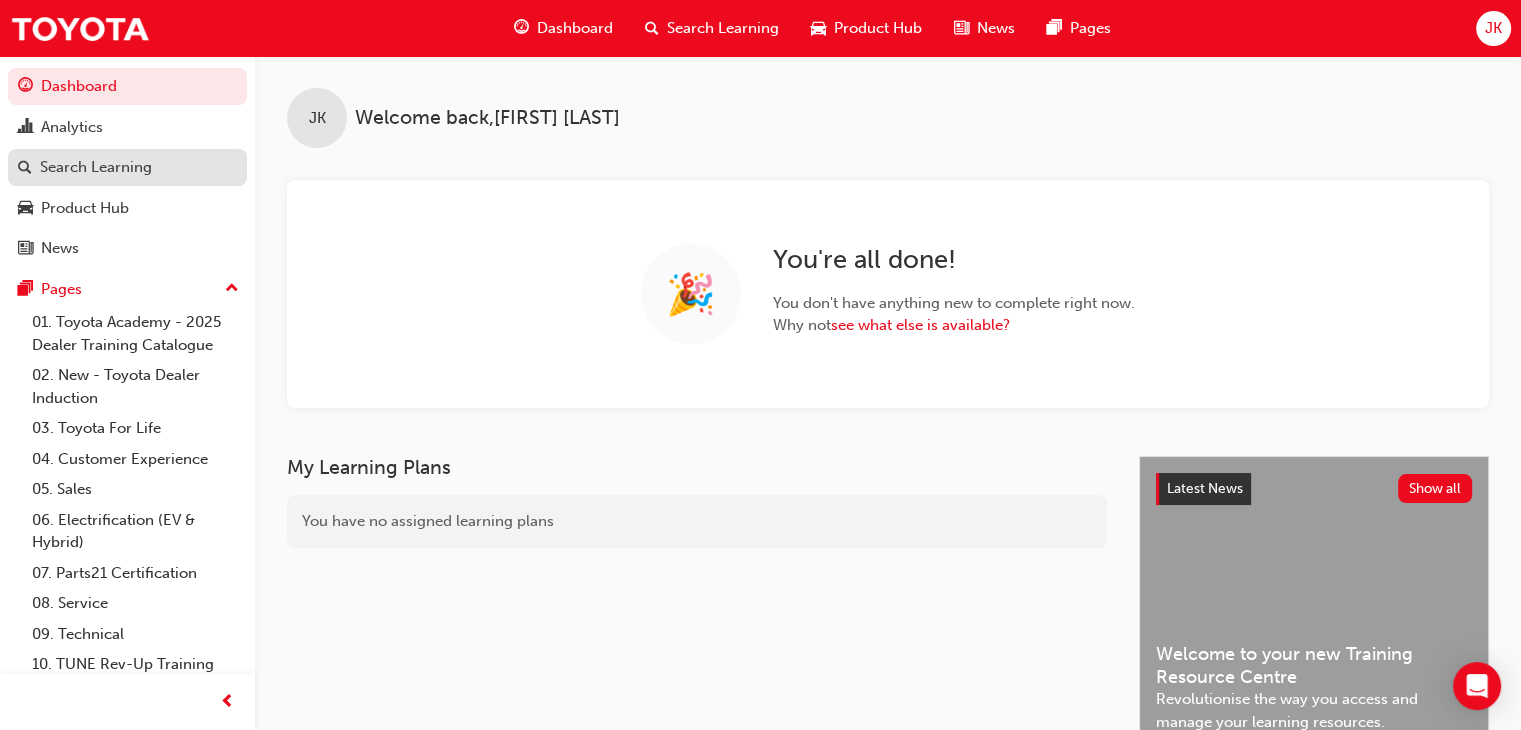 click on "Search Learning" at bounding box center (96, 167) 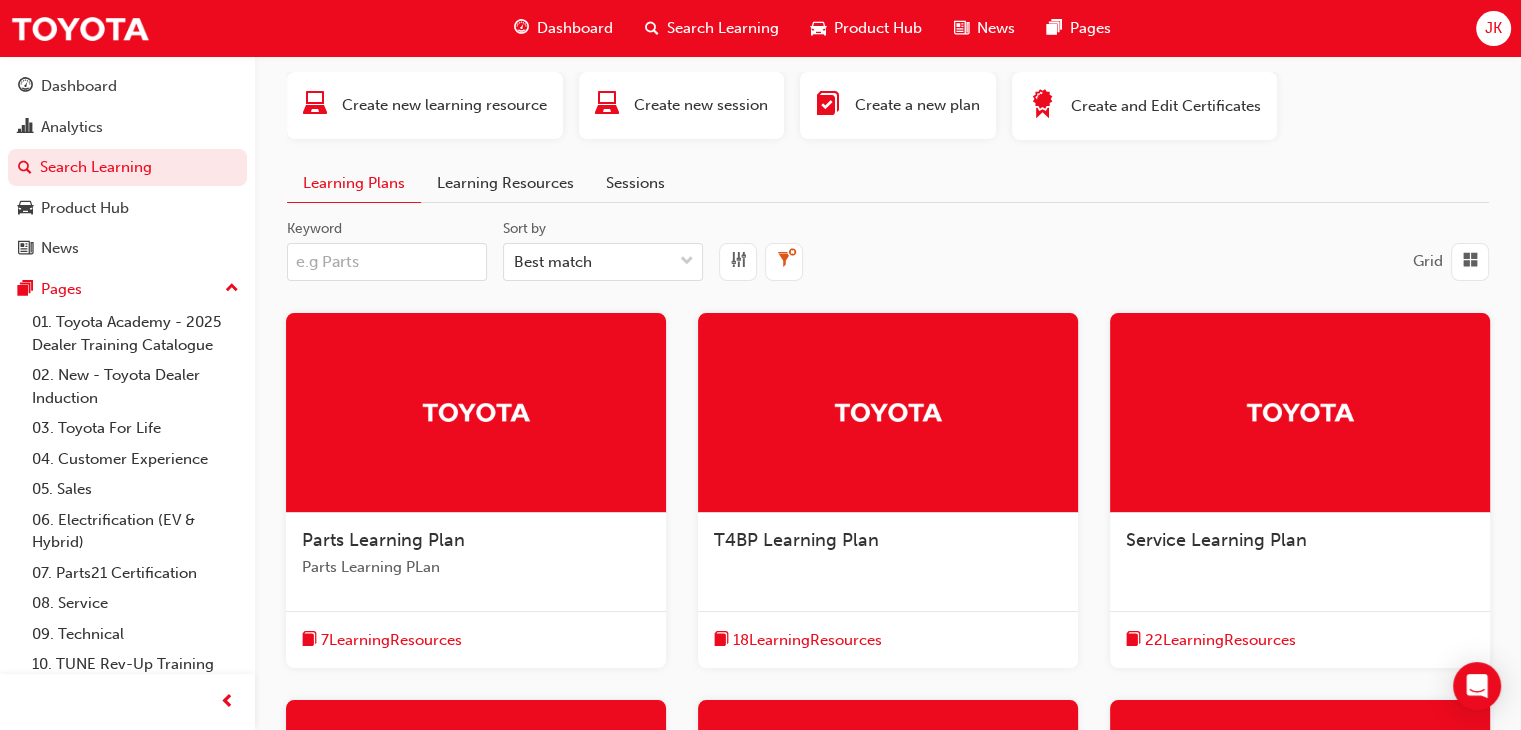click on "Learning Resources" at bounding box center [505, 183] 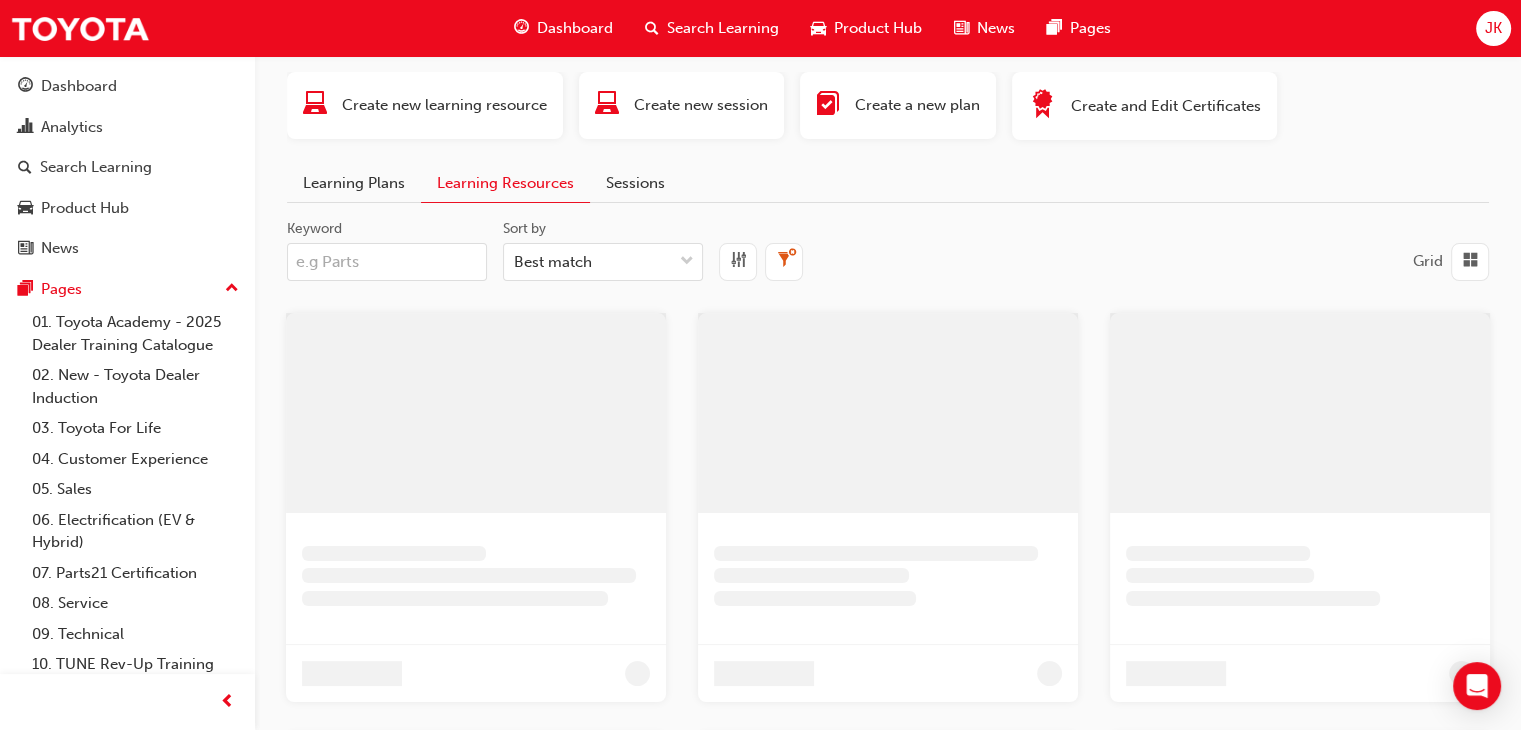 click on "Keyword" at bounding box center (387, 262) 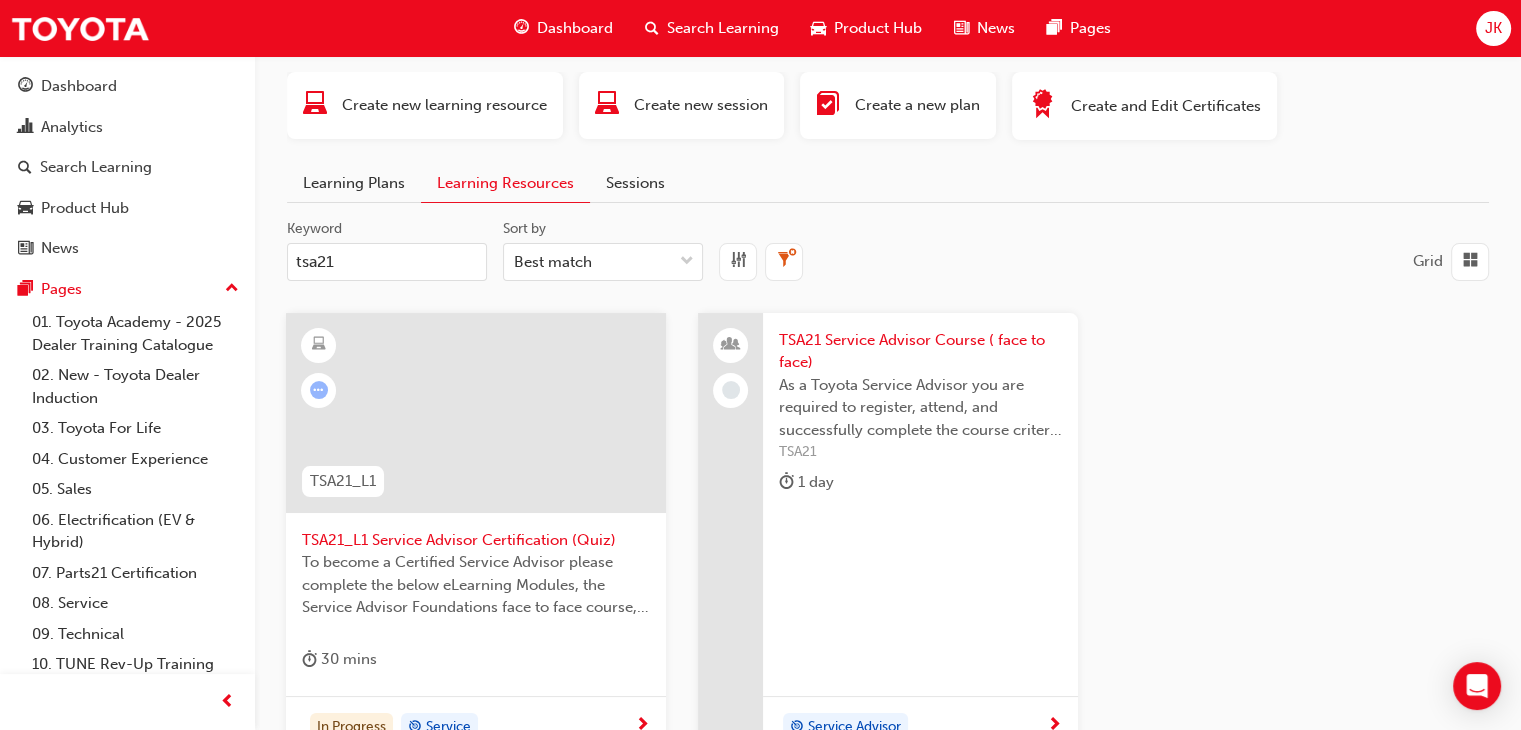 type on "tsa21" 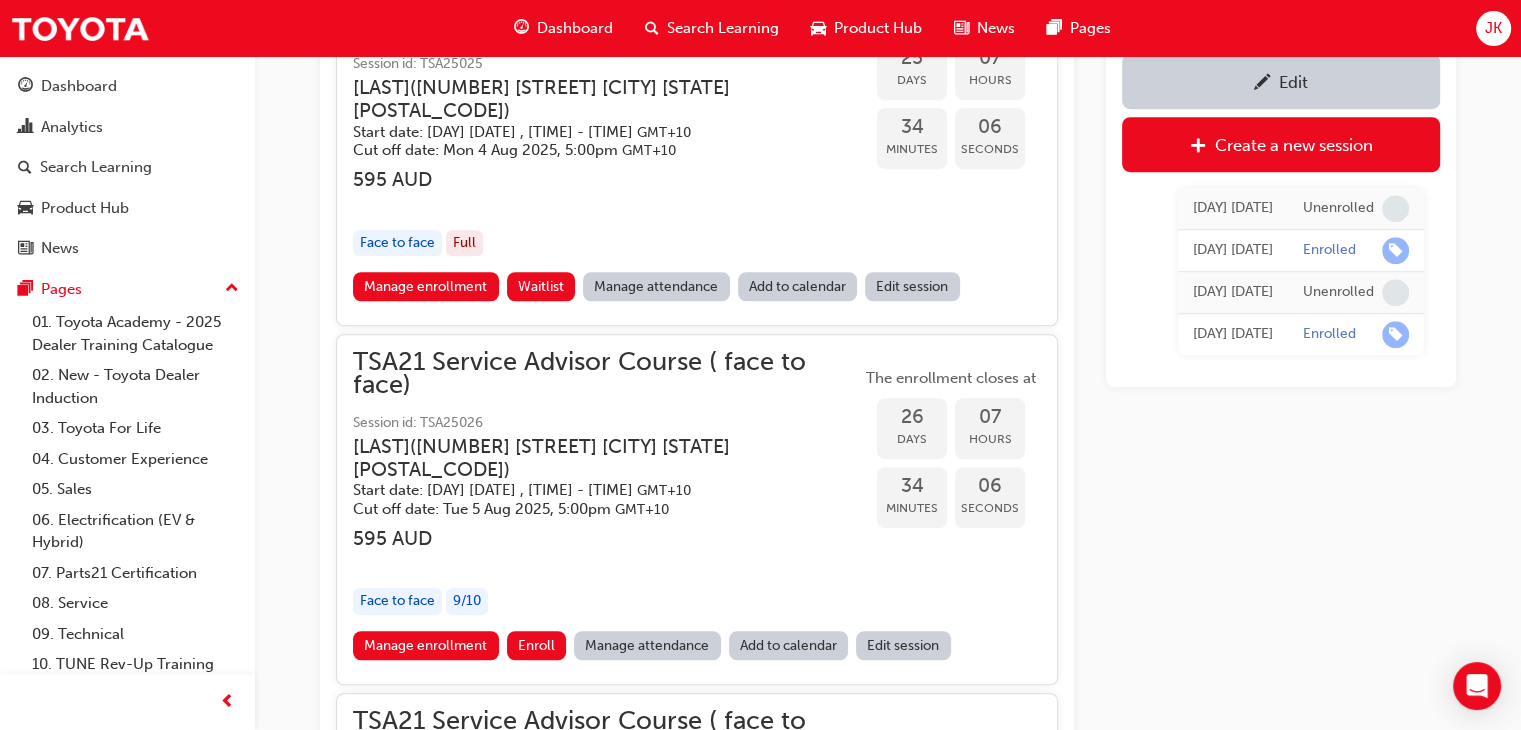 scroll, scrollTop: 1472, scrollLeft: 0, axis: vertical 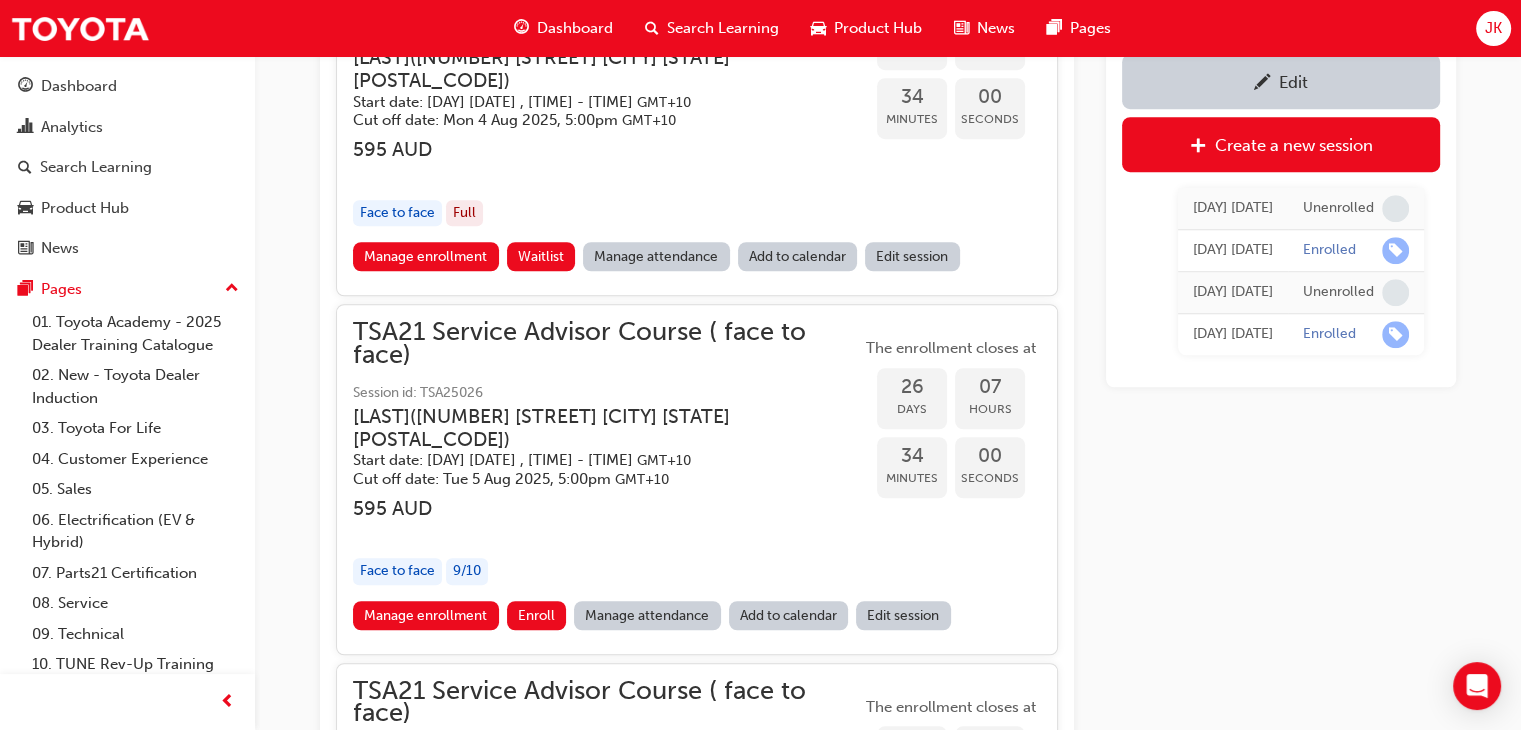 click on "Manage attendance" at bounding box center (656, 256) 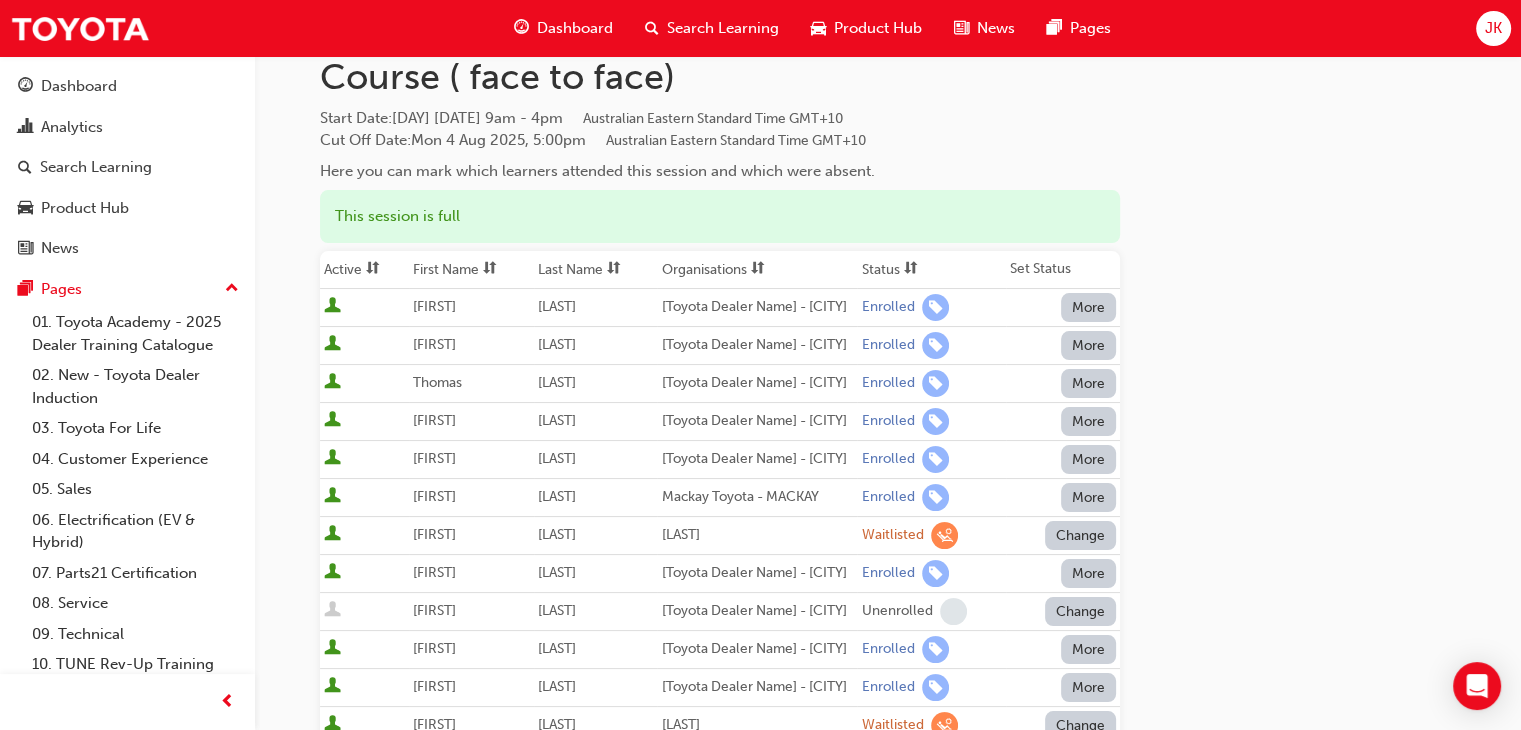 scroll, scrollTop: 100, scrollLeft: 0, axis: vertical 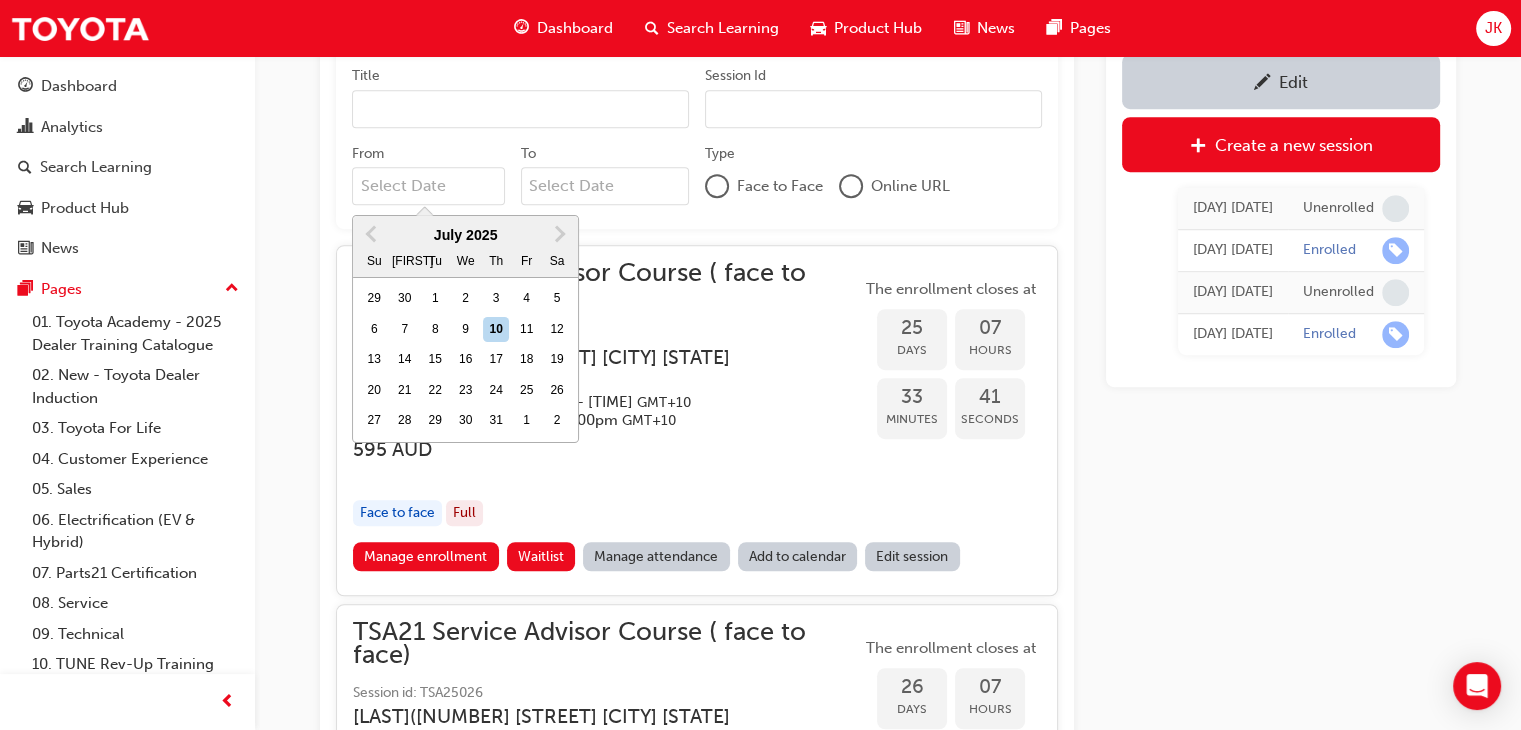 click on "From Previous Month Next Month July 2025 Su Mo Tu We Th Fr Sa 29 30 1 2 3 4 5 6 7 8 9 10 11 12 13 14 15 16 17 18 19 20 21 22 23 24 25 26 27 28 29 30 31 1 2" at bounding box center (428, 186) 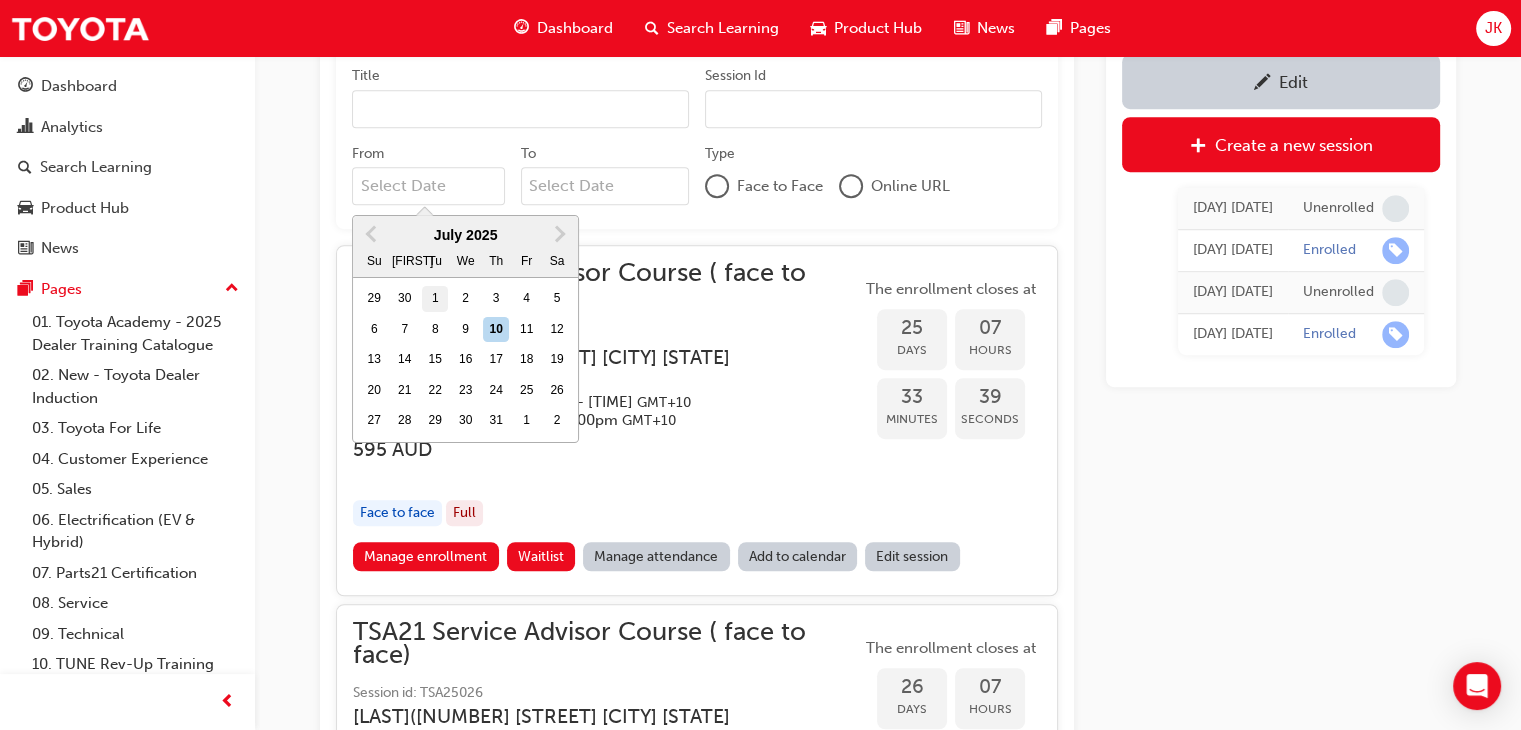 click on "1" at bounding box center (435, 299) 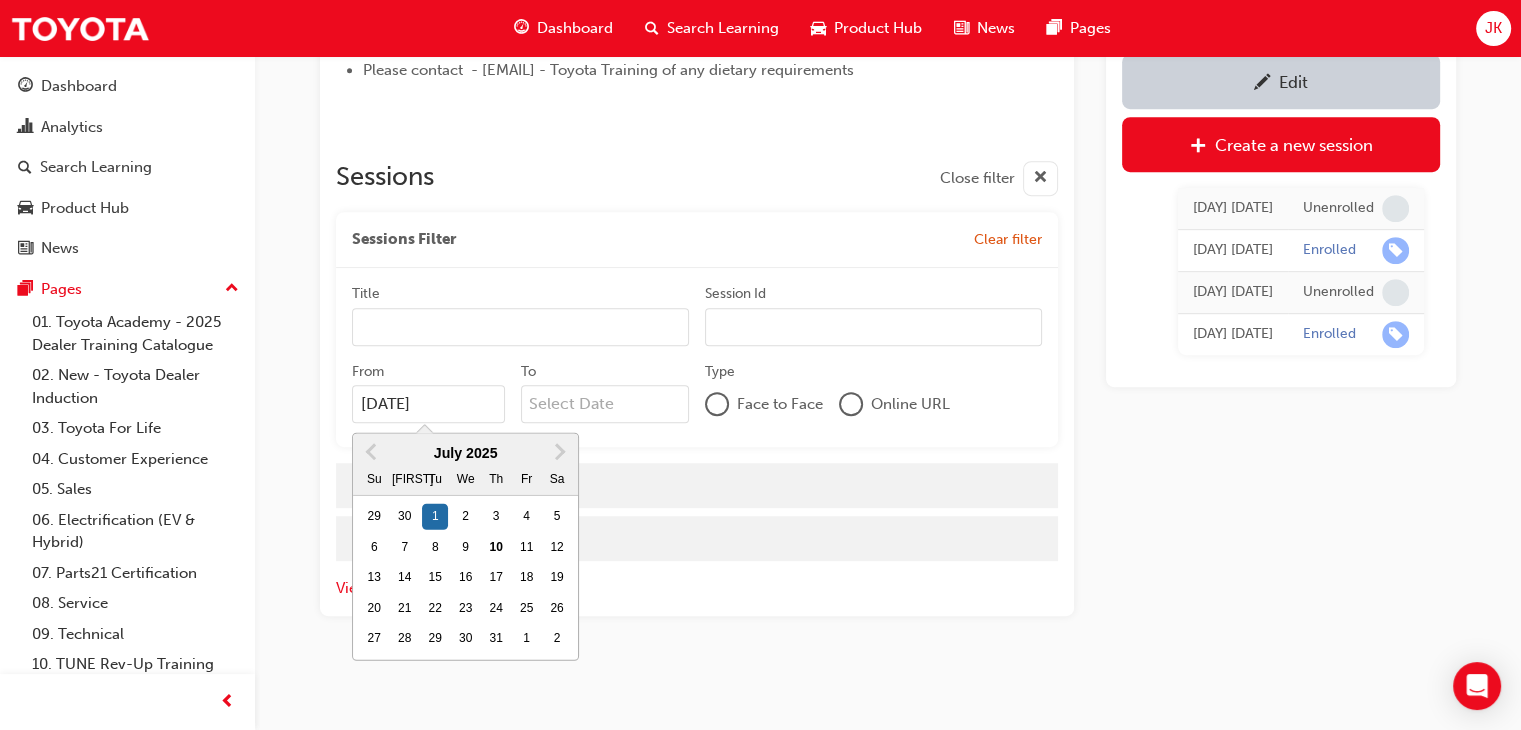 scroll, scrollTop: 954, scrollLeft: 0, axis: vertical 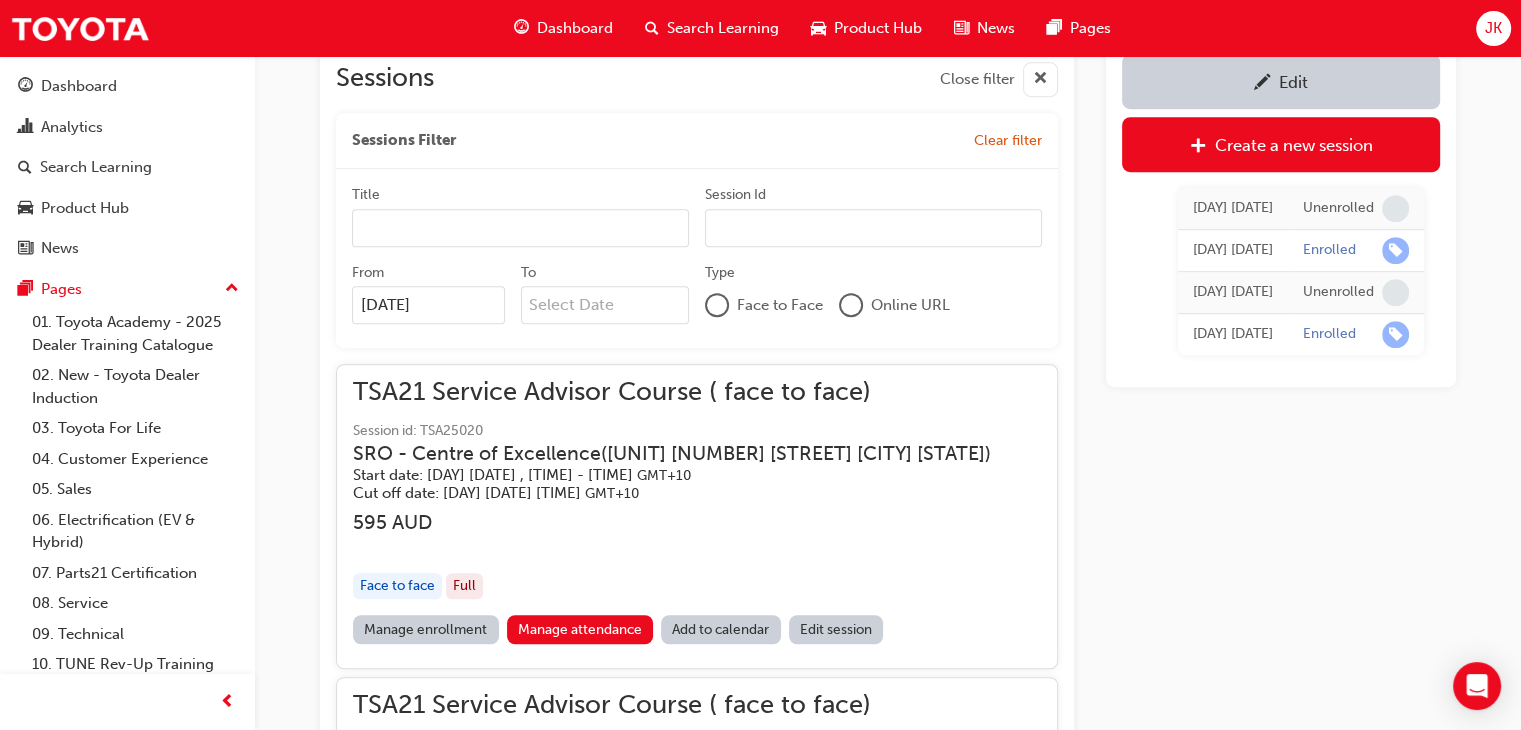 click on "TSA21 Service Advisor Course ( face to face) Instructor led Stream:   Service Advisor 1 day $595.00 TSA21 You've met the eligibility requirements for this learning resource. Show details Learning Outcomes Follow the principles of the Toyota Way. Understand the relevant SOP's for each key operation applicable to your role. Understanding of VOC implications of meeting guest expectations. Understanding the key principles of 5S. Key points of ACL and Warranty policies, Customer Rights. Handling difficult Customers. QC Delivery. Key points of Customer experience survey. Understanding the key points of Connected Services. Certification criteria. Prior to 2019 the post course Performance Evaluation element has been removed and WILL NOT be required as part of the updated course certification criteria. Due to this process if you were certified  prior to 2019 your certification has now lapsed . For recertification you must register and complete this updated course.                     Sessions Close filter To" at bounding box center [888, 2903] 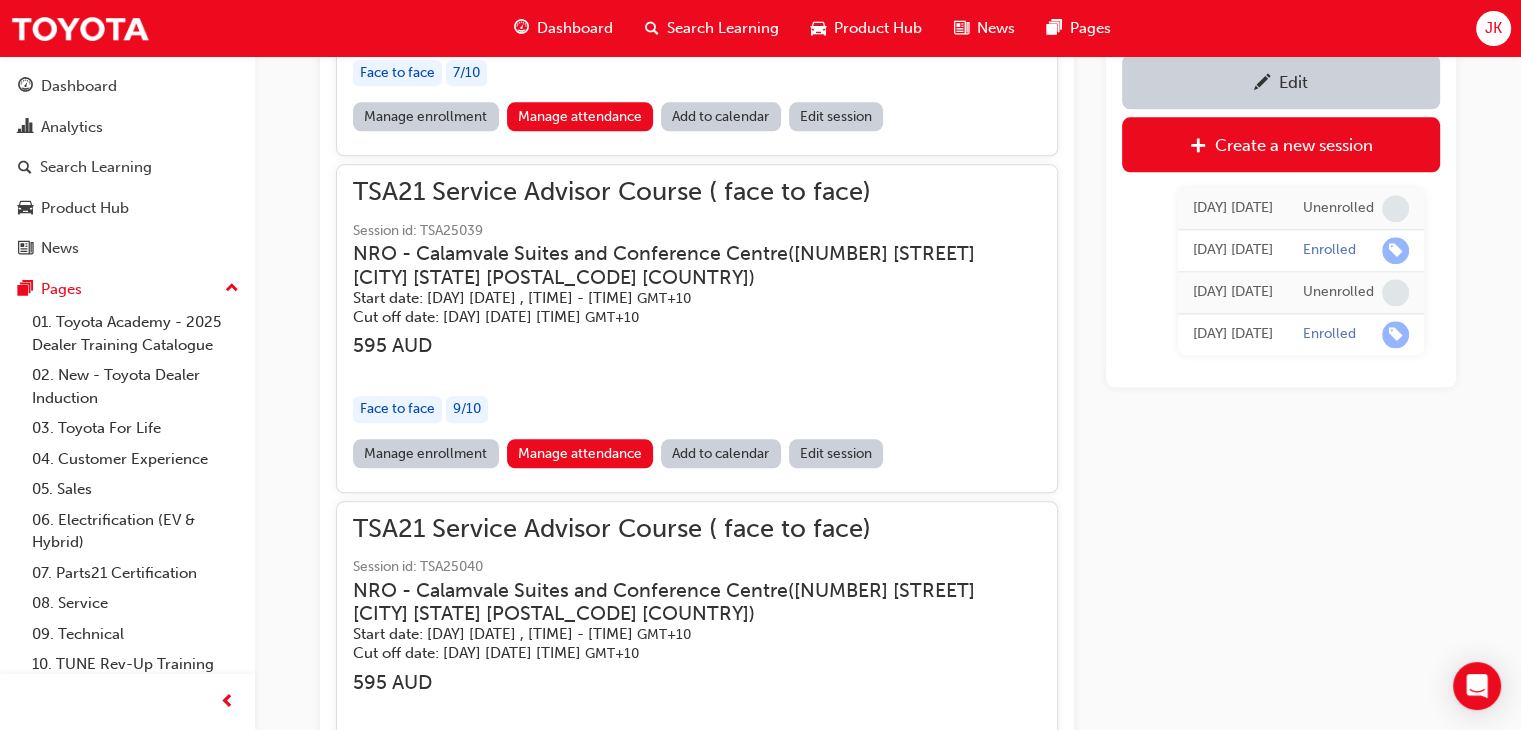scroll, scrollTop: 2254, scrollLeft: 0, axis: vertical 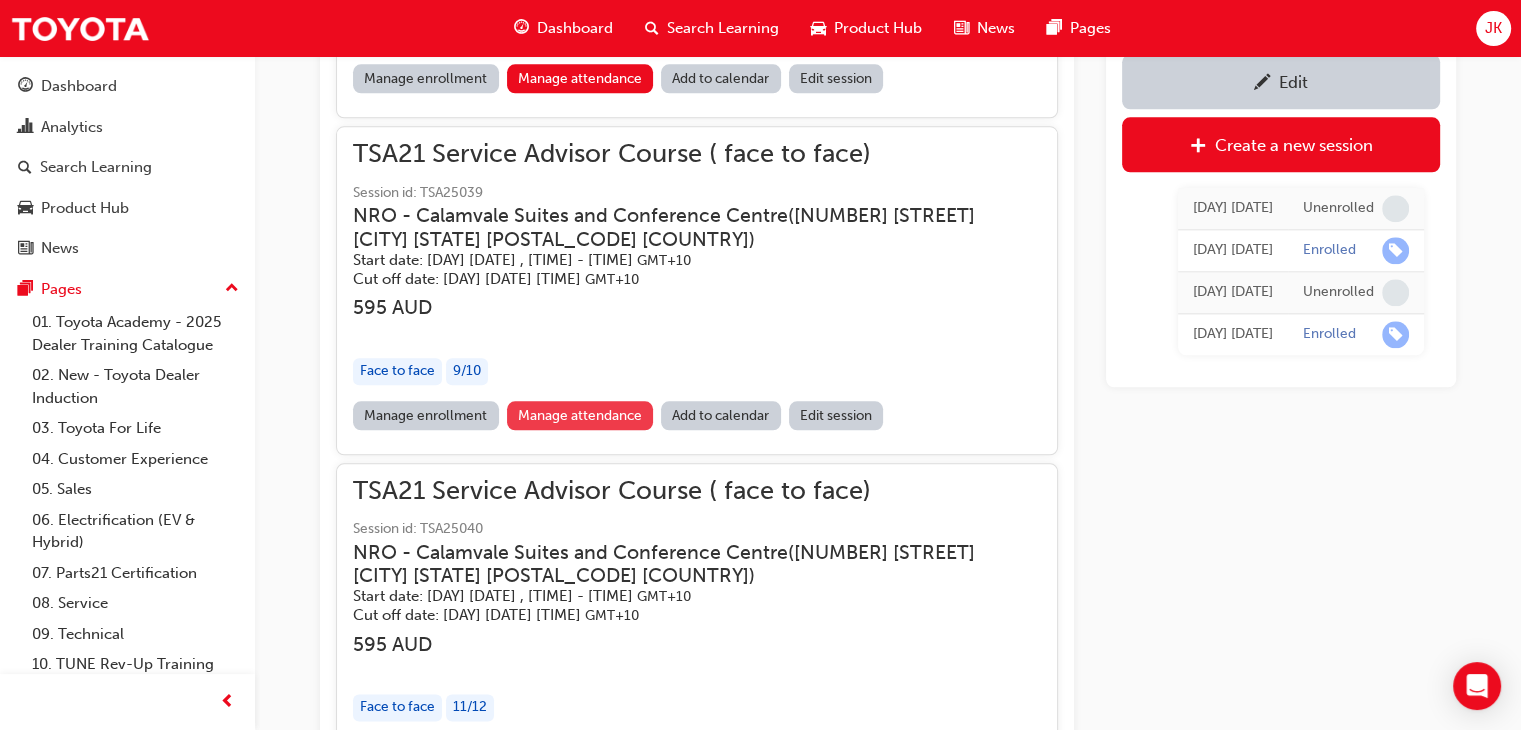 click on "Manage attendance" at bounding box center [580, 415] 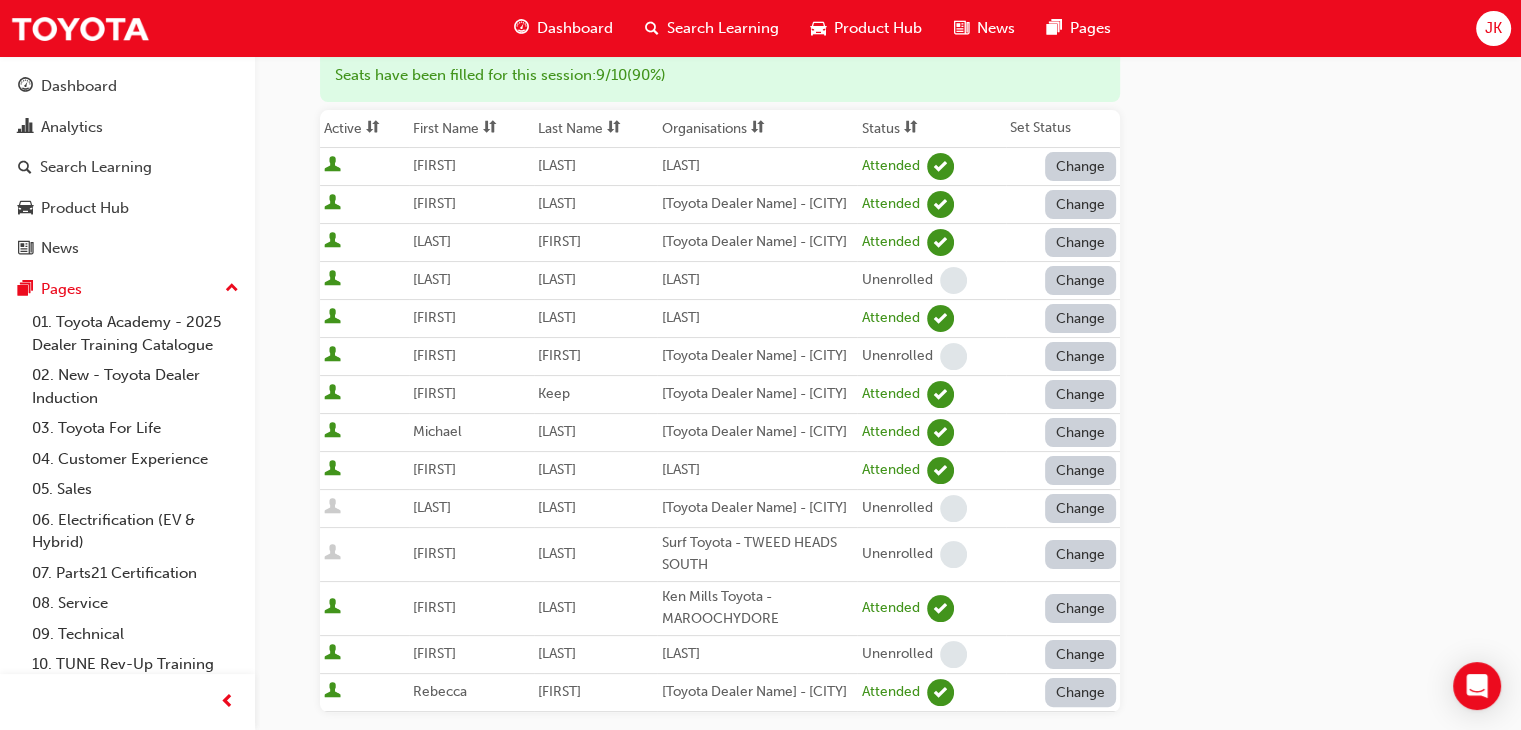 scroll, scrollTop: 300, scrollLeft: 0, axis: vertical 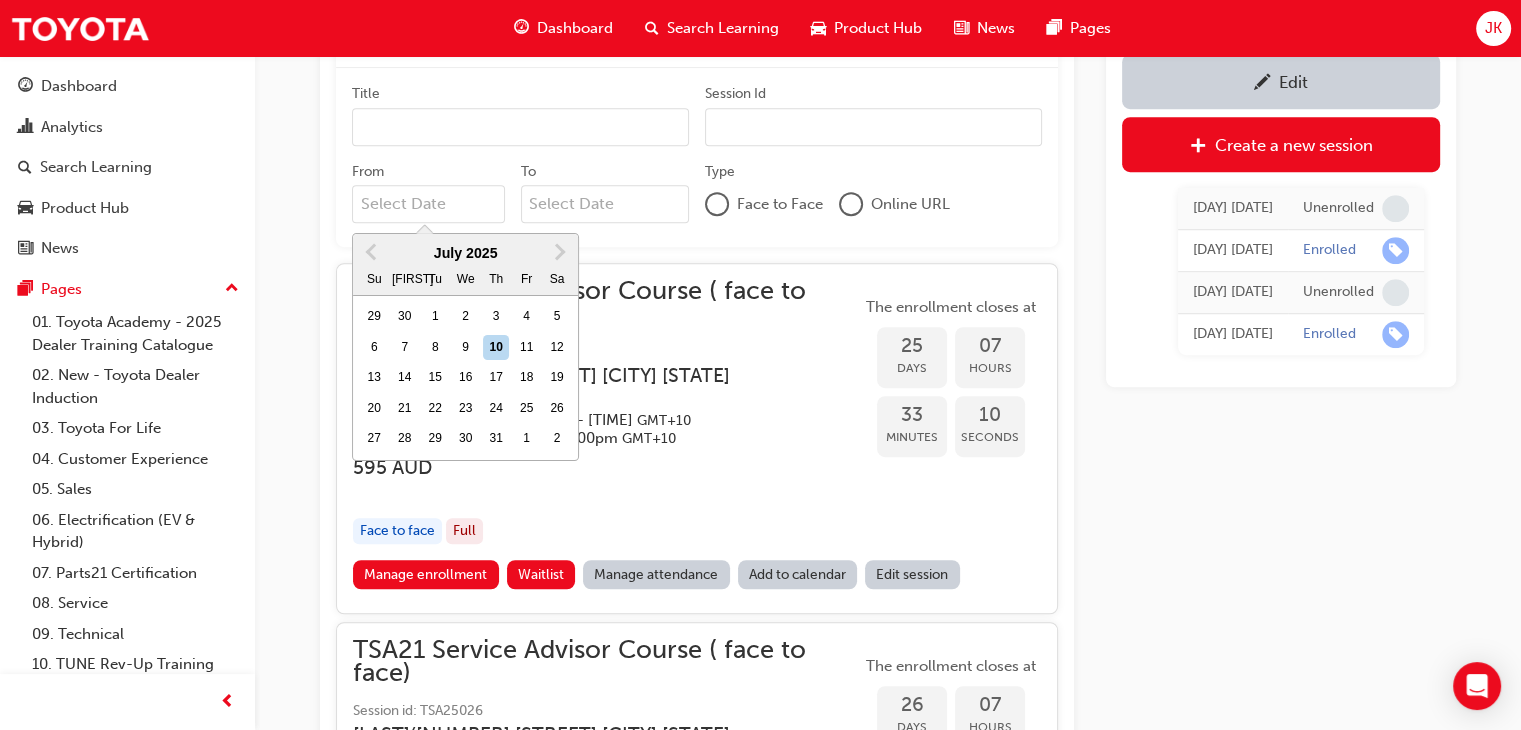 click on "From Previous Month Next Month July 2025 Su Mo Tu We Th Fr Sa 29 30 1 2 3 4 5 6 7 8 9 10 11 12 13 14 15 16 17 18 19 20 21 22 23 24 25 26 27 28 29 30 31 1 2" at bounding box center [428, 204] 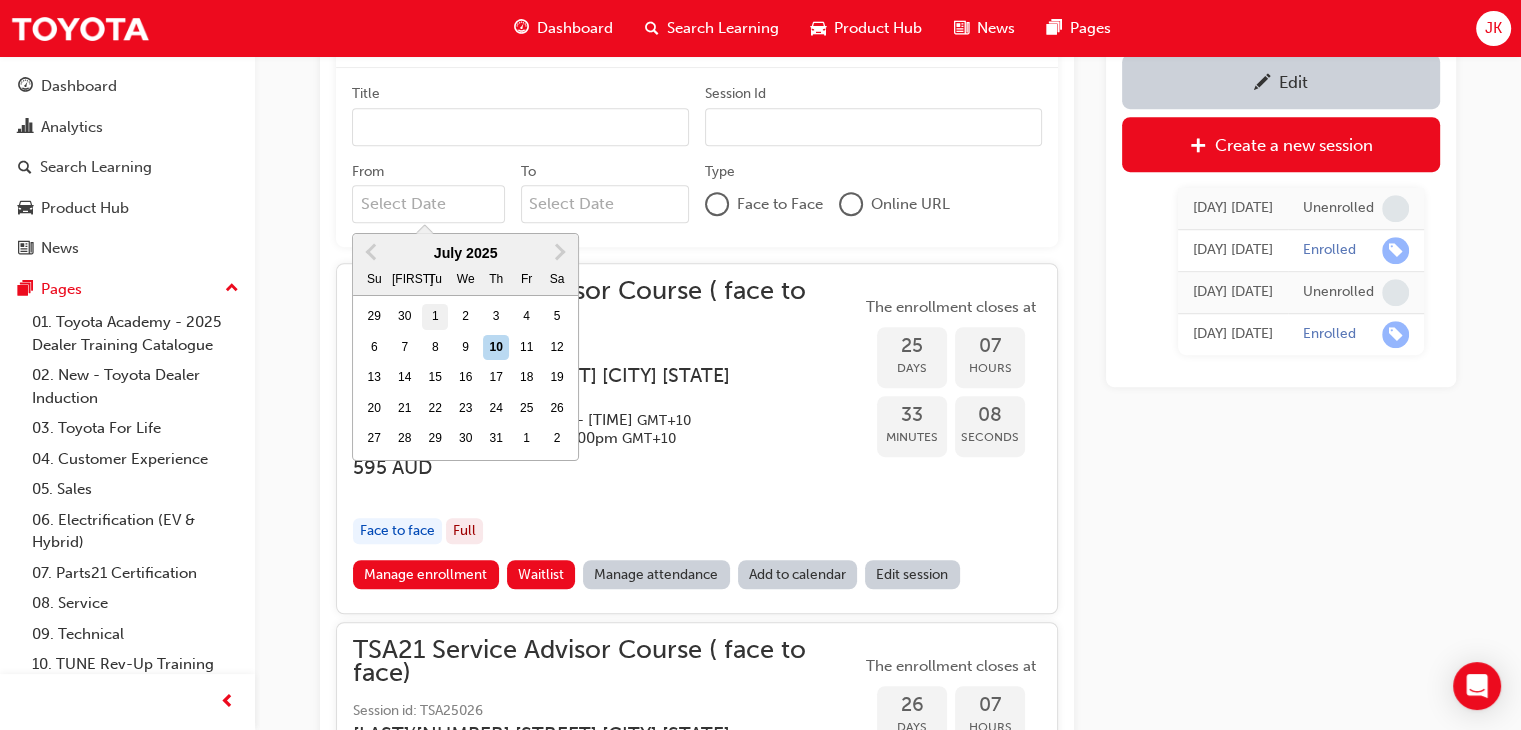 click on "1" at bounding box center [435, 317] 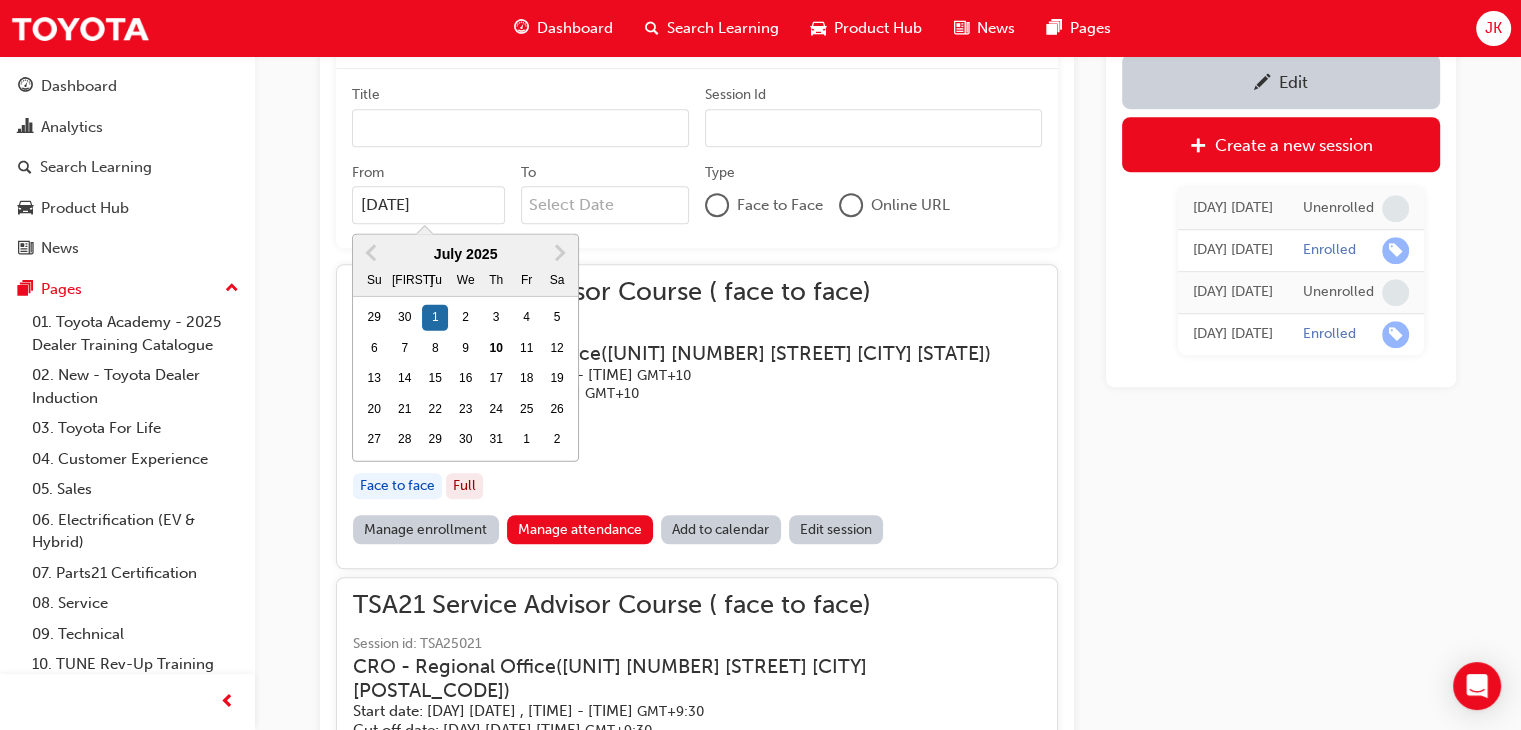 click on "TSA21 Service Advisor Course ( face to face) As a Toyota Service Advisor you are required to register, attend, and successfully complete the course criteria to achieve the Toyota TSA21 Service Advisor Certification (a requirement of TSM Foundations). TSA21   1 day Service Advisor You've met the eligibility requirements for this learning resource. Show details Learning Outcomes Follow the principles of the Toyota Way. Understand the relevant SOP's for each key operation applicable to your role. Understanding of VOC implications of meeting guest expectations. Understanding the key principles of 5S. Key points of ACL and Warranty policies, Customer Rights. Handling difficult Customers. QC Delivery. Key points of Customer experience survey. Understanding the key points of Connected Services. Certification criteria. Prior to 2019 the post course Performance Evaluation element has been removed and WILL NOT be required as part of the updated course certification criteria. Due to this process if you were certified  prior to 2019 your certification has now lapsed . For recertification you must register and complete this updated course.   Click here to download the  2024 TSA21 Service Advisor Training Manual   Click here to download the  Guest Rights Guide                   Sessions Su" at bounding box center [697, 2817] 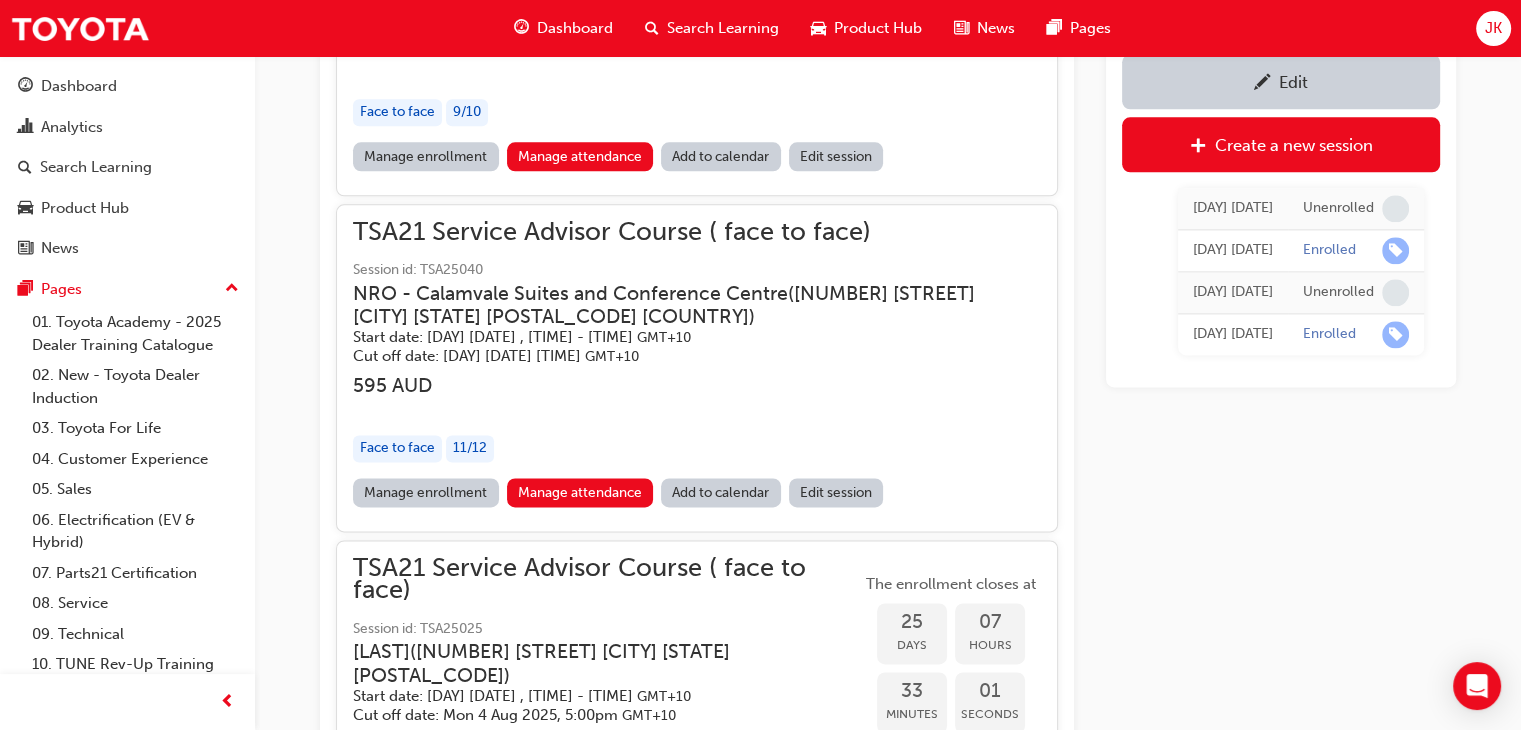 scroll, scrollTop: 2554, scrollLeft: 0, axis: vertical 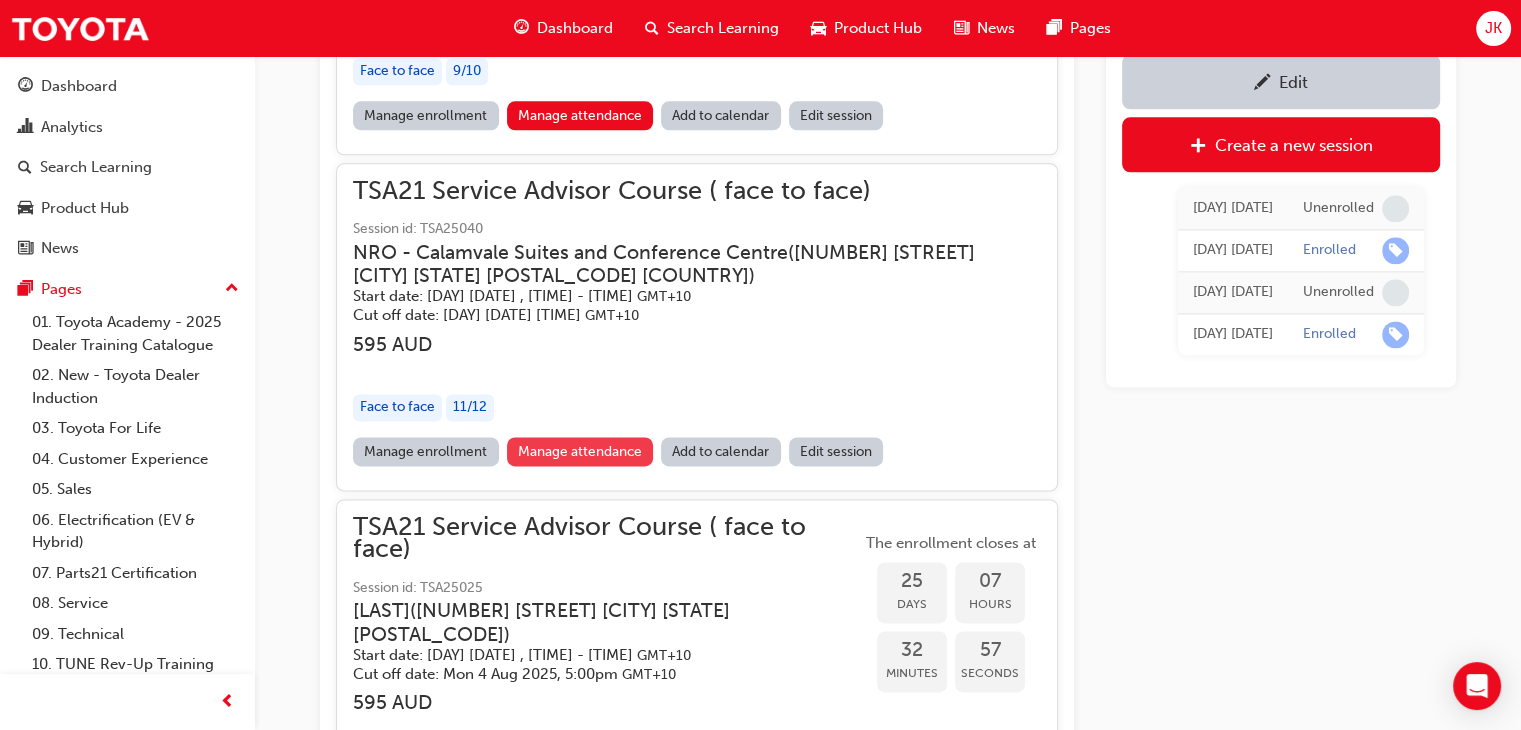 click on "Manage attendance" at bounding box center [580, 451] 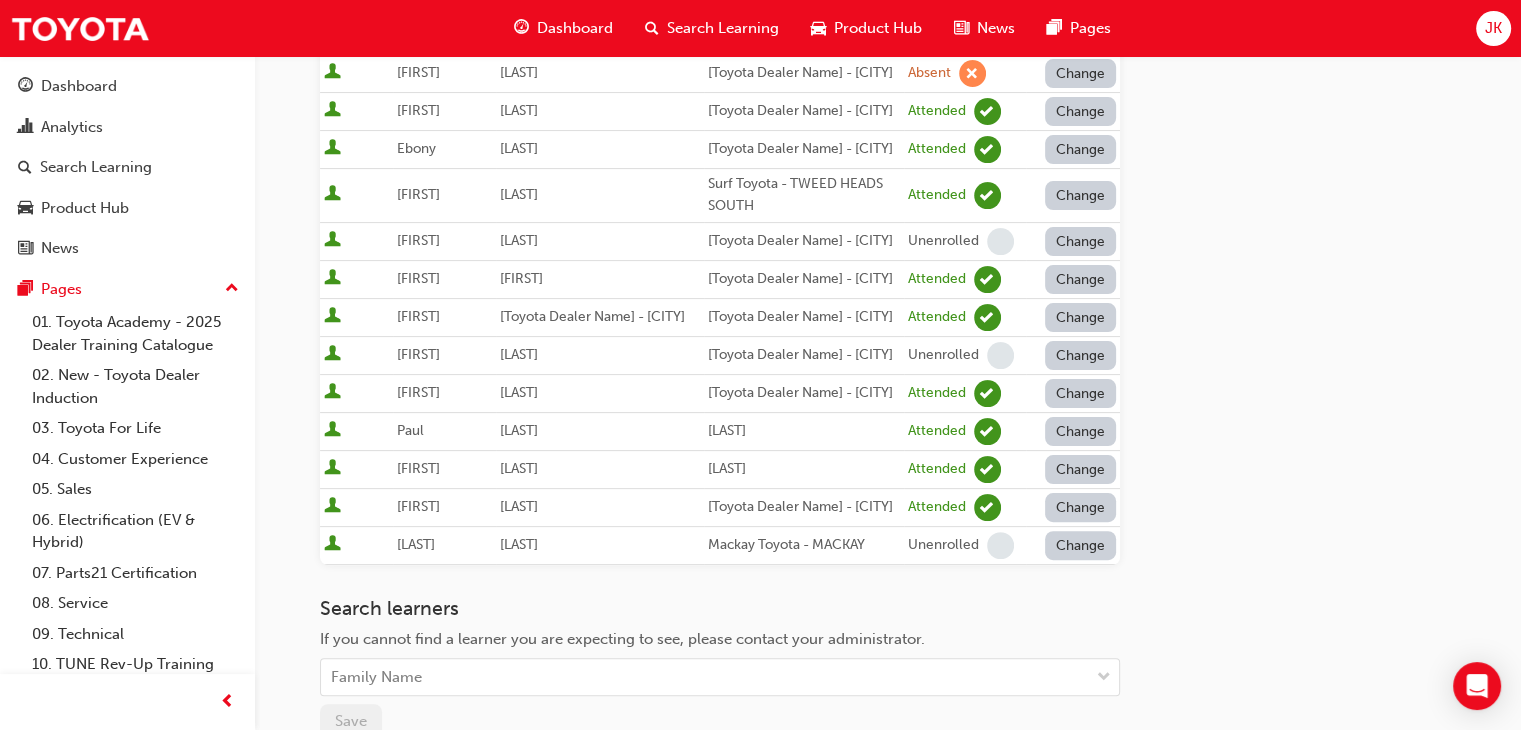scroll, scrollTop: 500, scrollLeft: 0, axis: vertical 